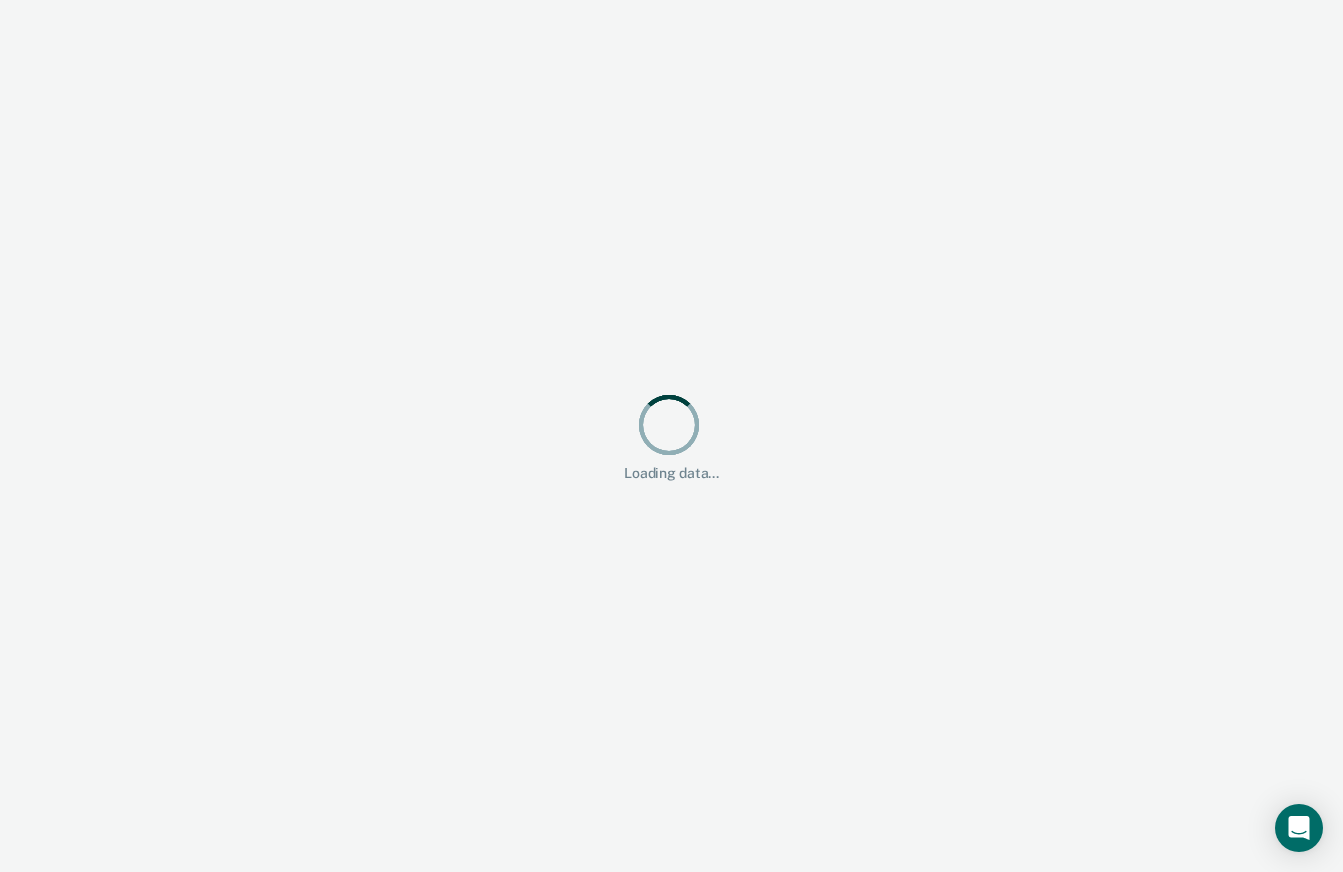 scroll, scrollTop: 0, scrollLeft: 0, axis: both 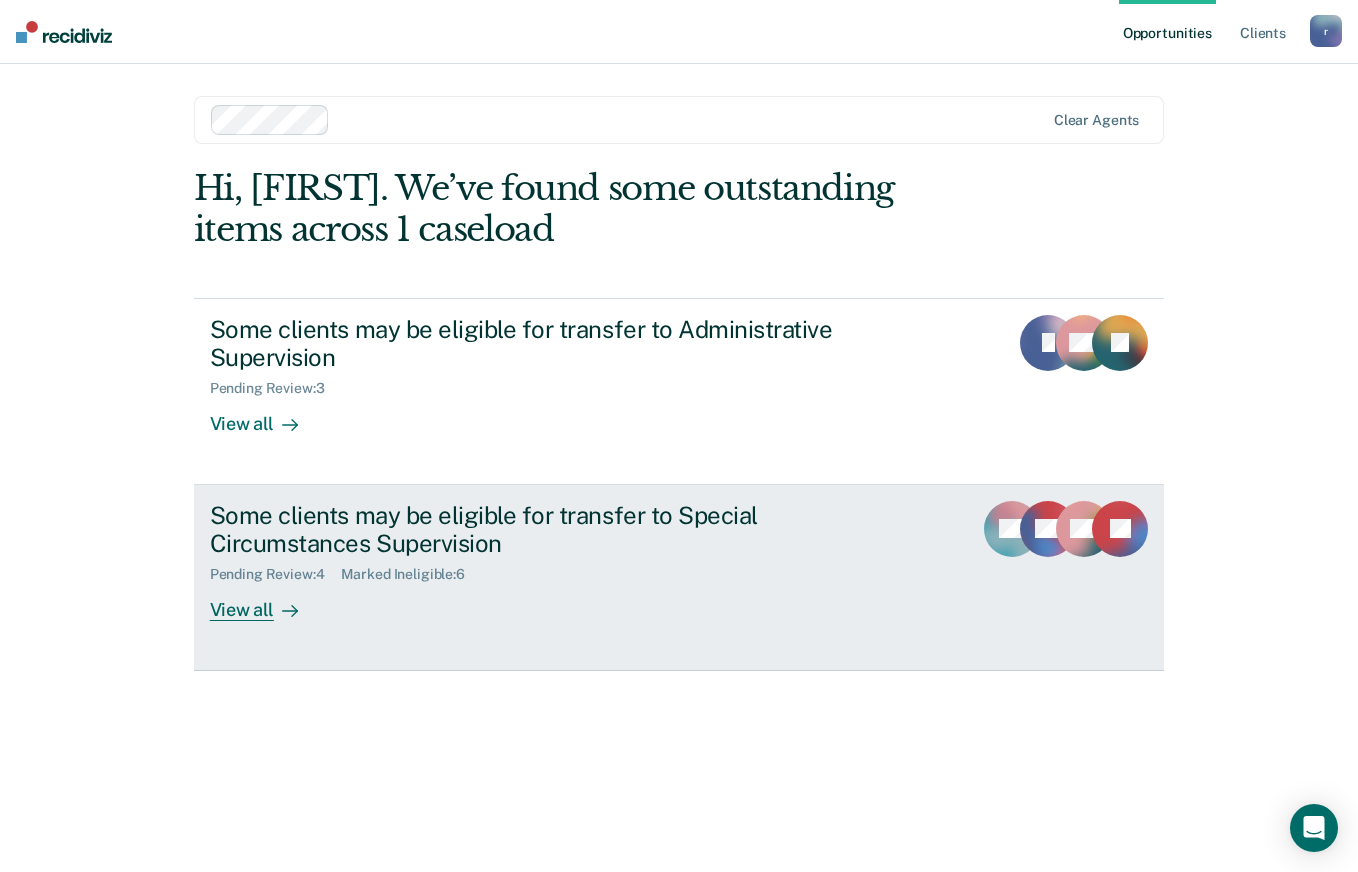 click on "View all" at bounding box center (266, 602) 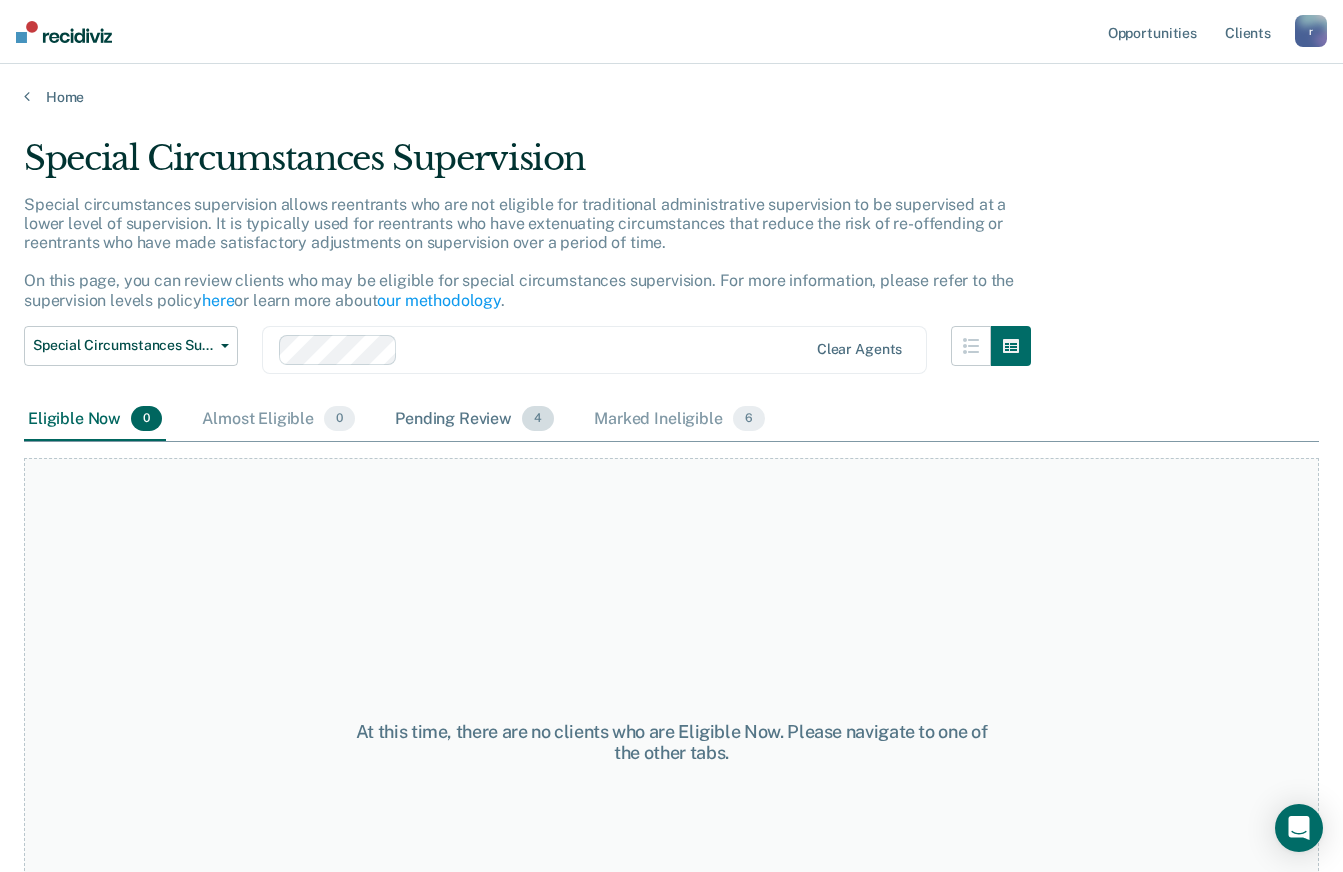 click on "Pending Review 4" at bounding box center [474, 420] 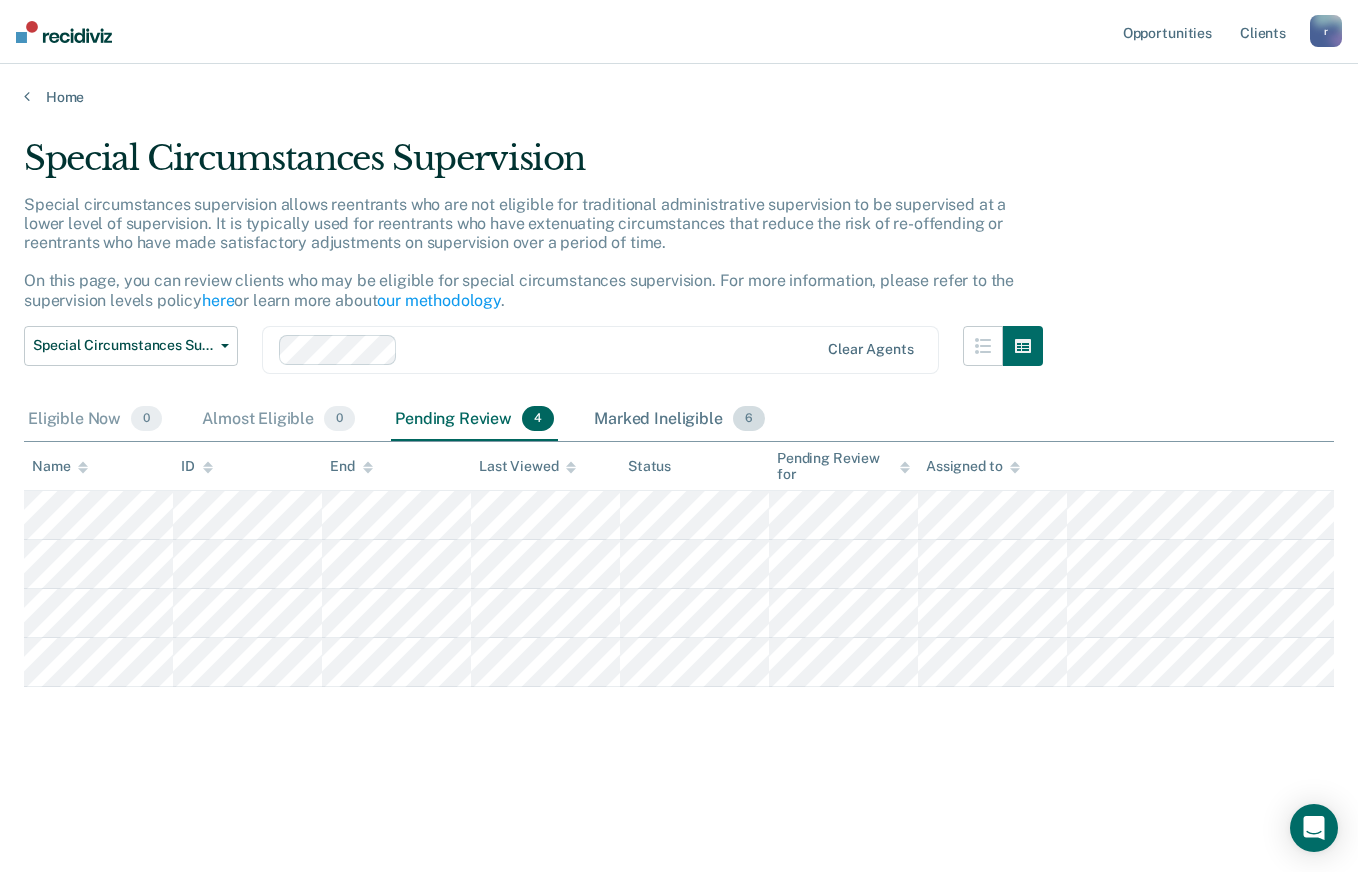 click on "Marked Ineligible 6" at bounding box center (679, 420) 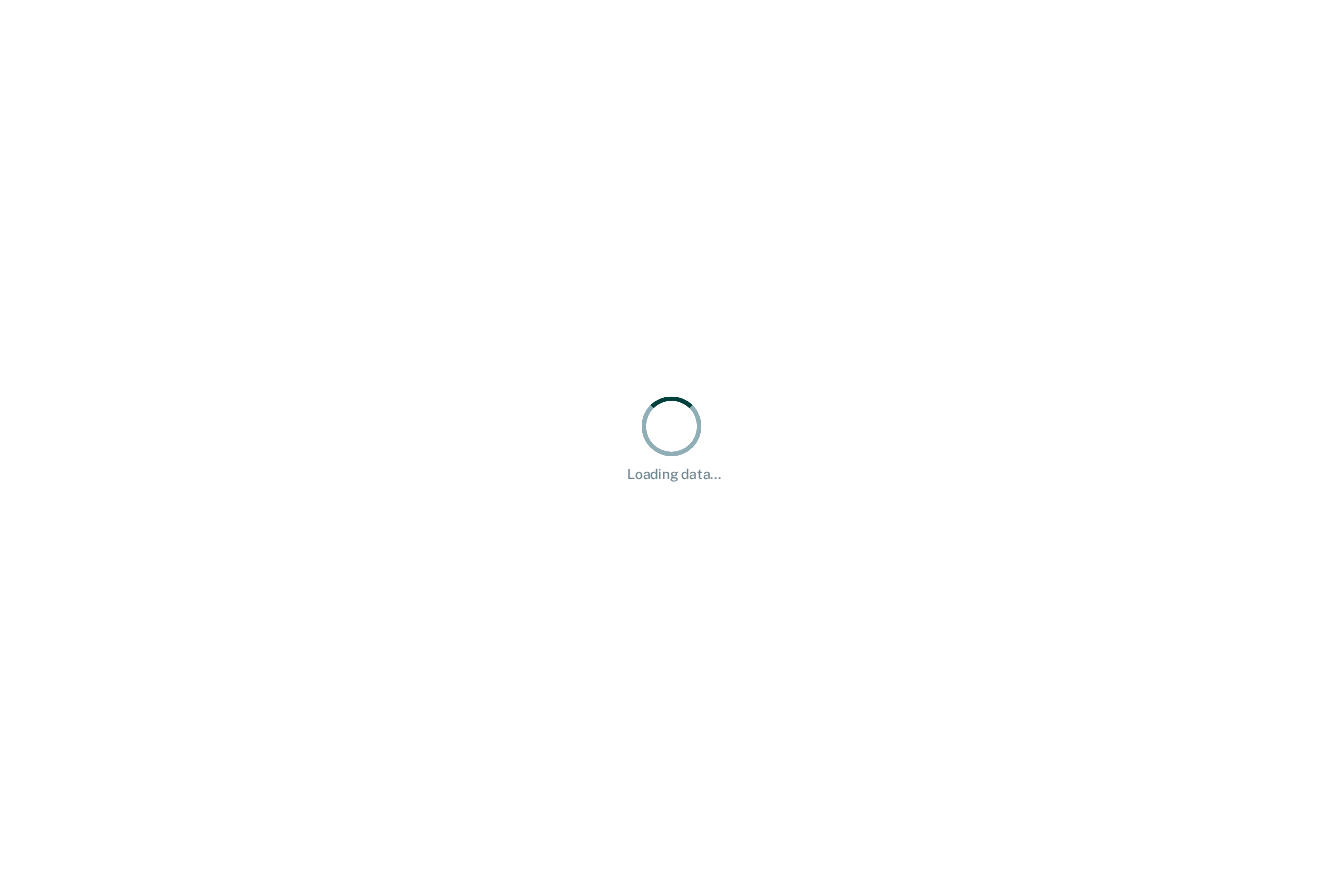 scroll, scrollTop: 0, scrollLeft: 0, axis: both 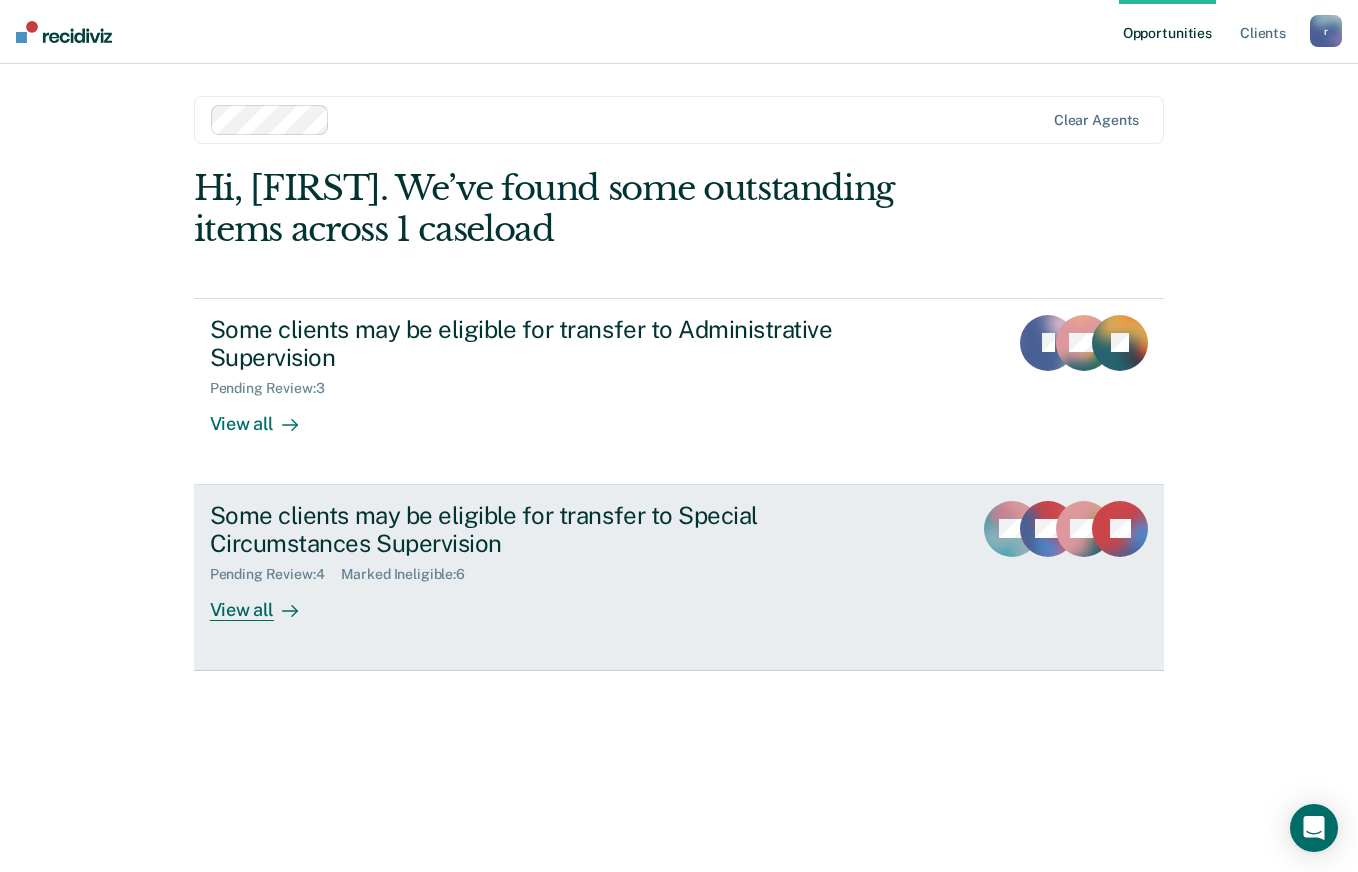 click on "View all" at bounding box center [266, 602] 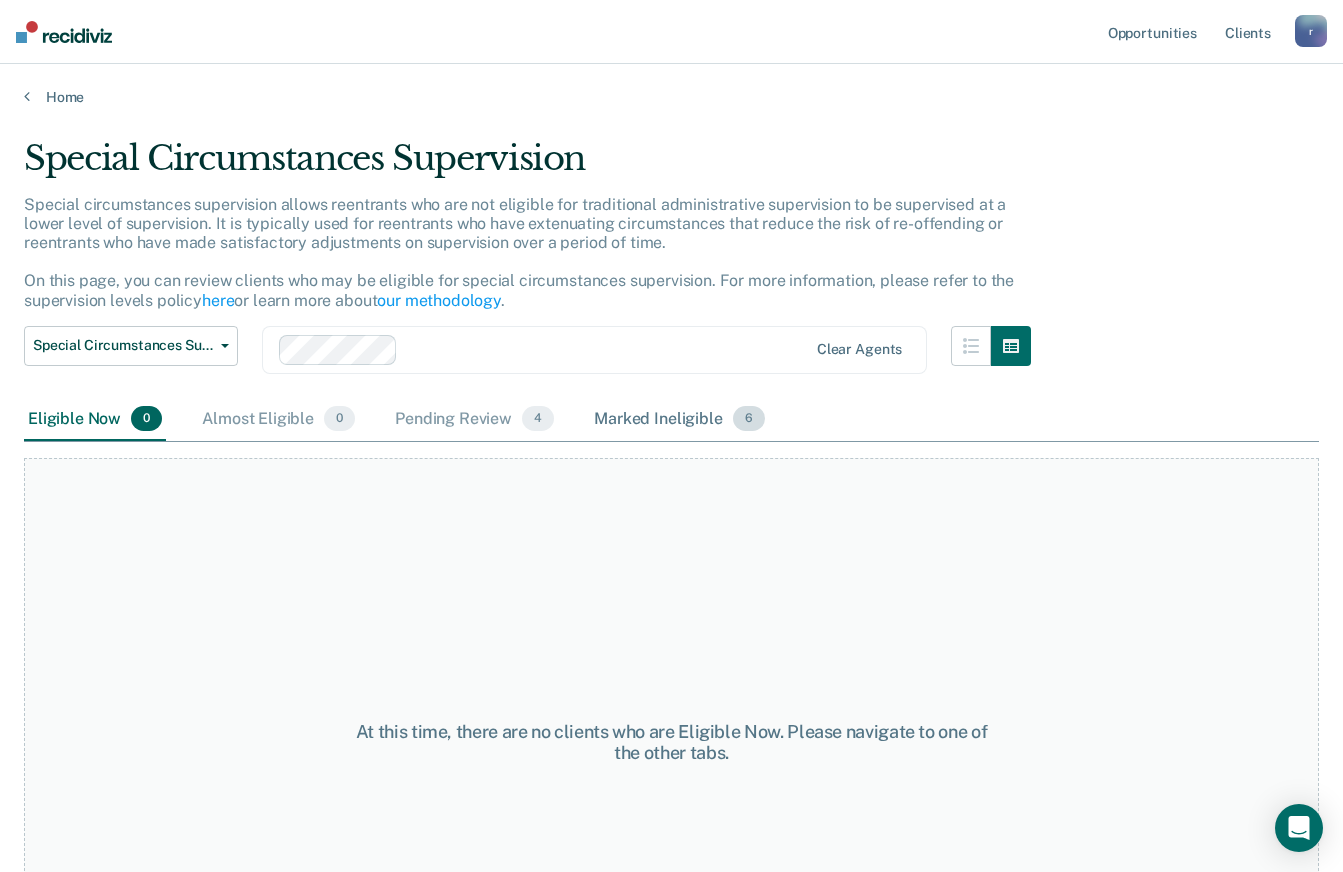 click on "Marked Ineligible 6" at bounding box center [679, 420] 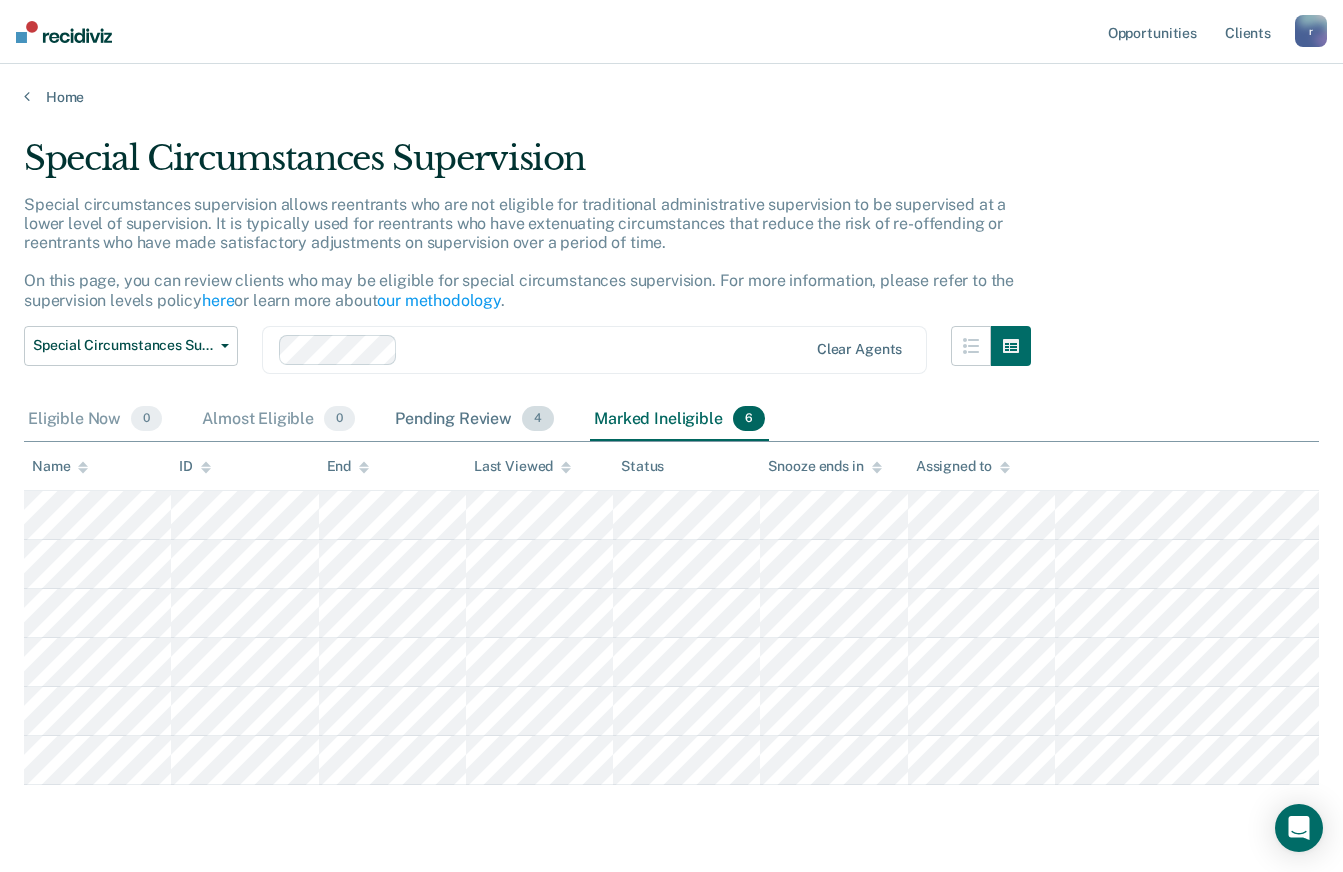 click on "Pending Review 4" at bounding box center (474, 420) 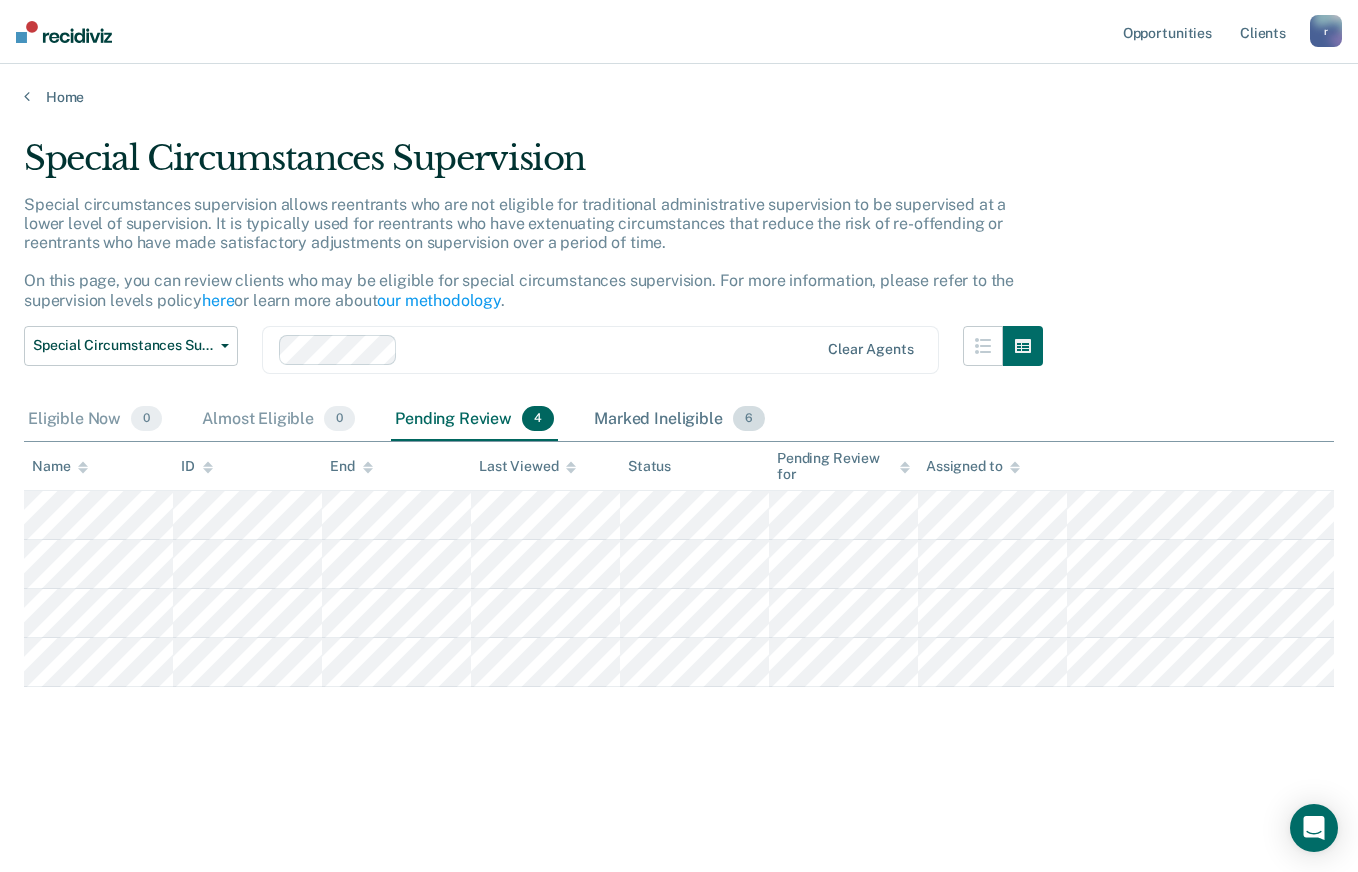 click on "Marked Ineligible 6" at bounding box center [679, 420] 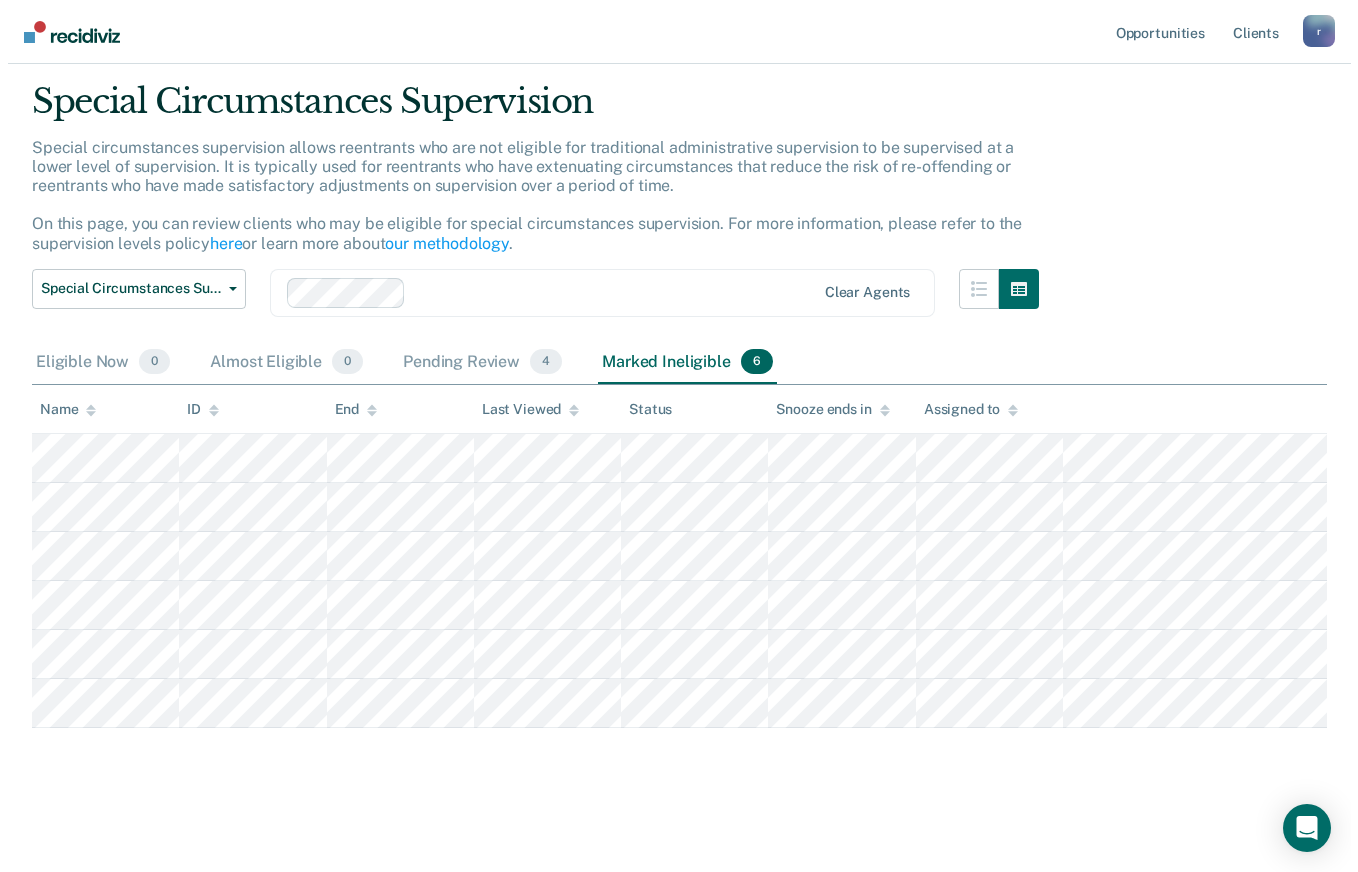 scroll, scrollTop: 0, scrollLeft: 0, axis: both 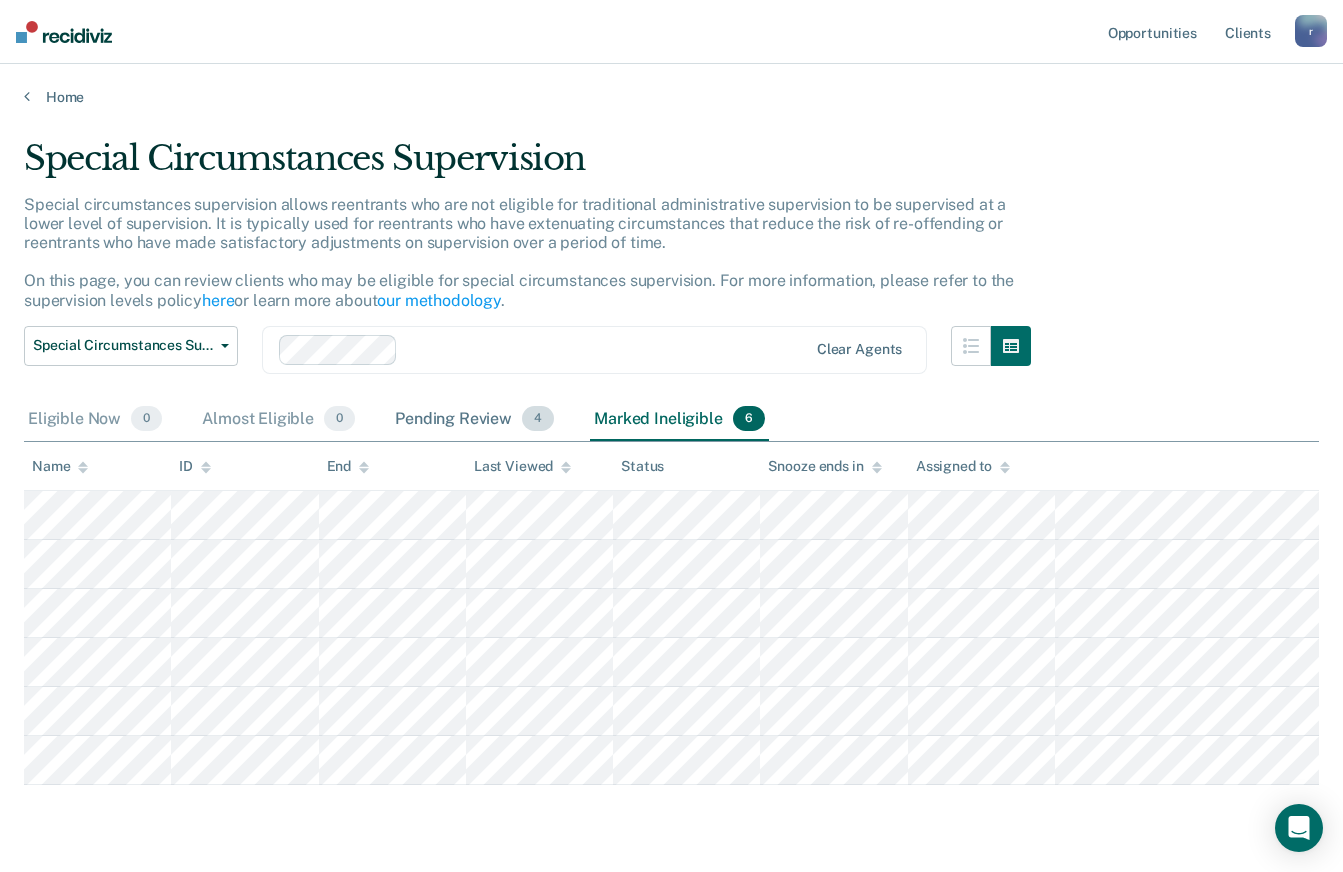 click on "Pending Review 4" at bounding box center (474, 420) 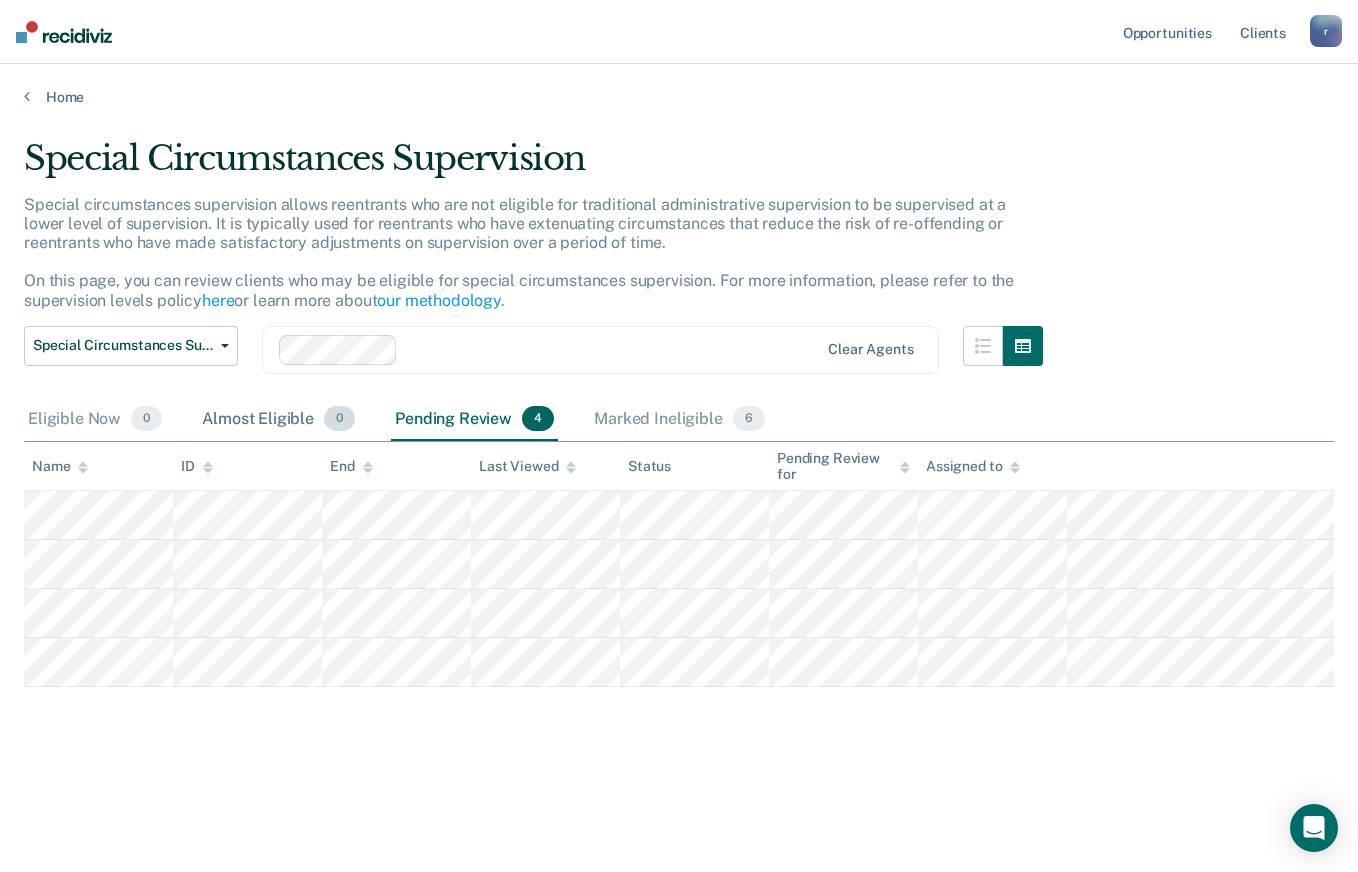click on "Almost Eligible 0" at bounding box center (278, 420) 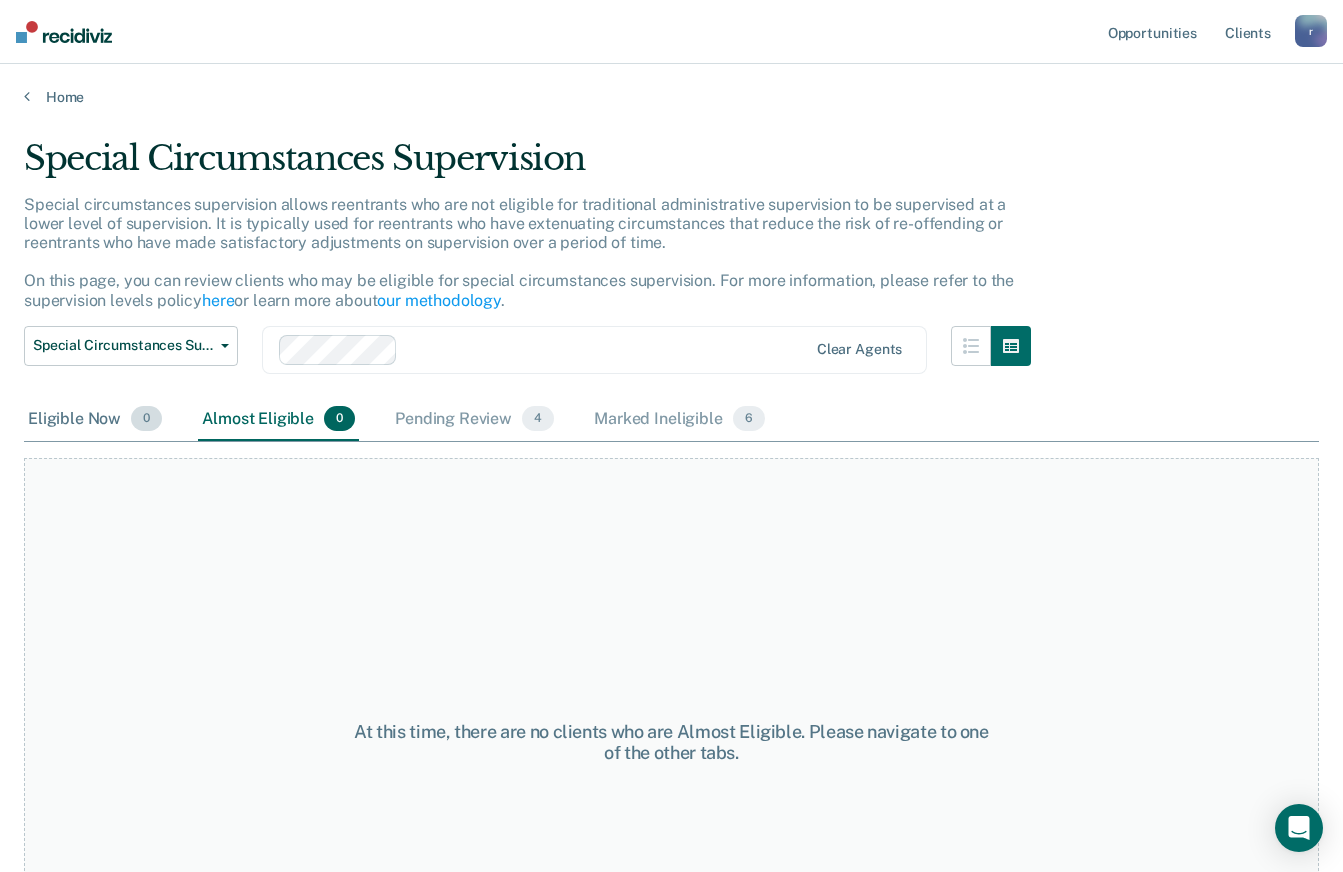 click on "Eligible Now 0" at bounding box center [95, 420] 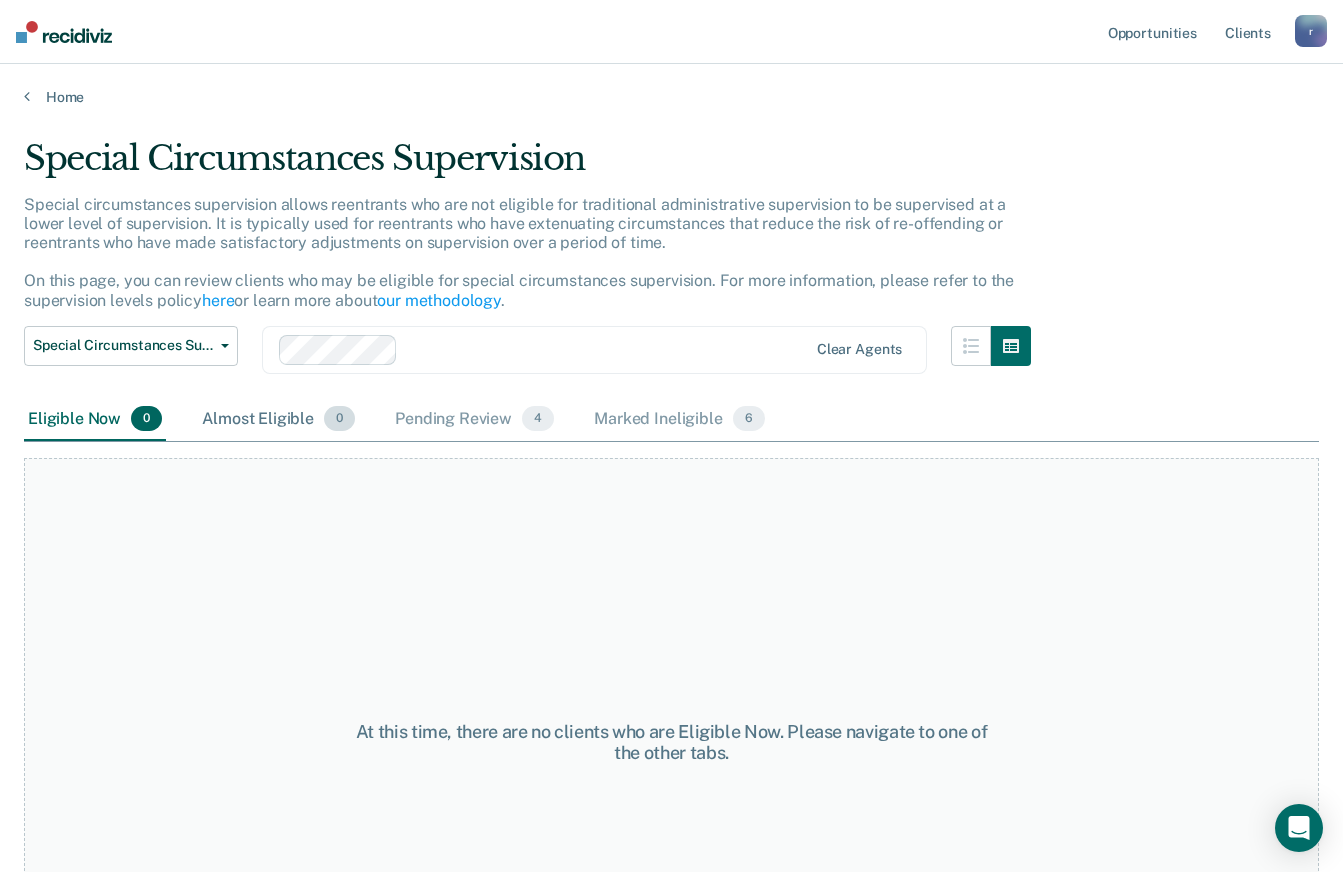 click on "0" at bounding box center [339, 419] 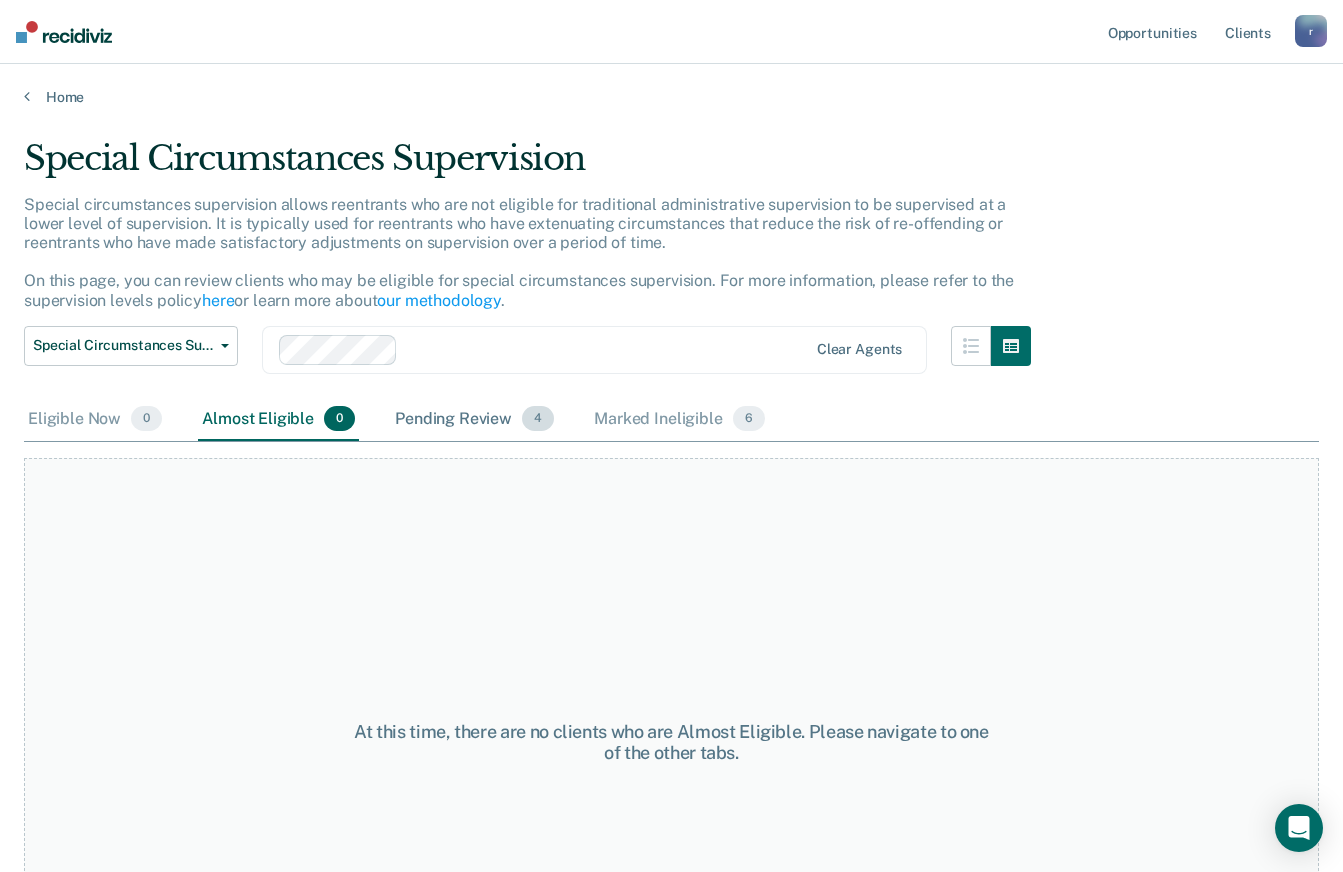 click on "Pending Review 4" at bounding box center (474, 420) 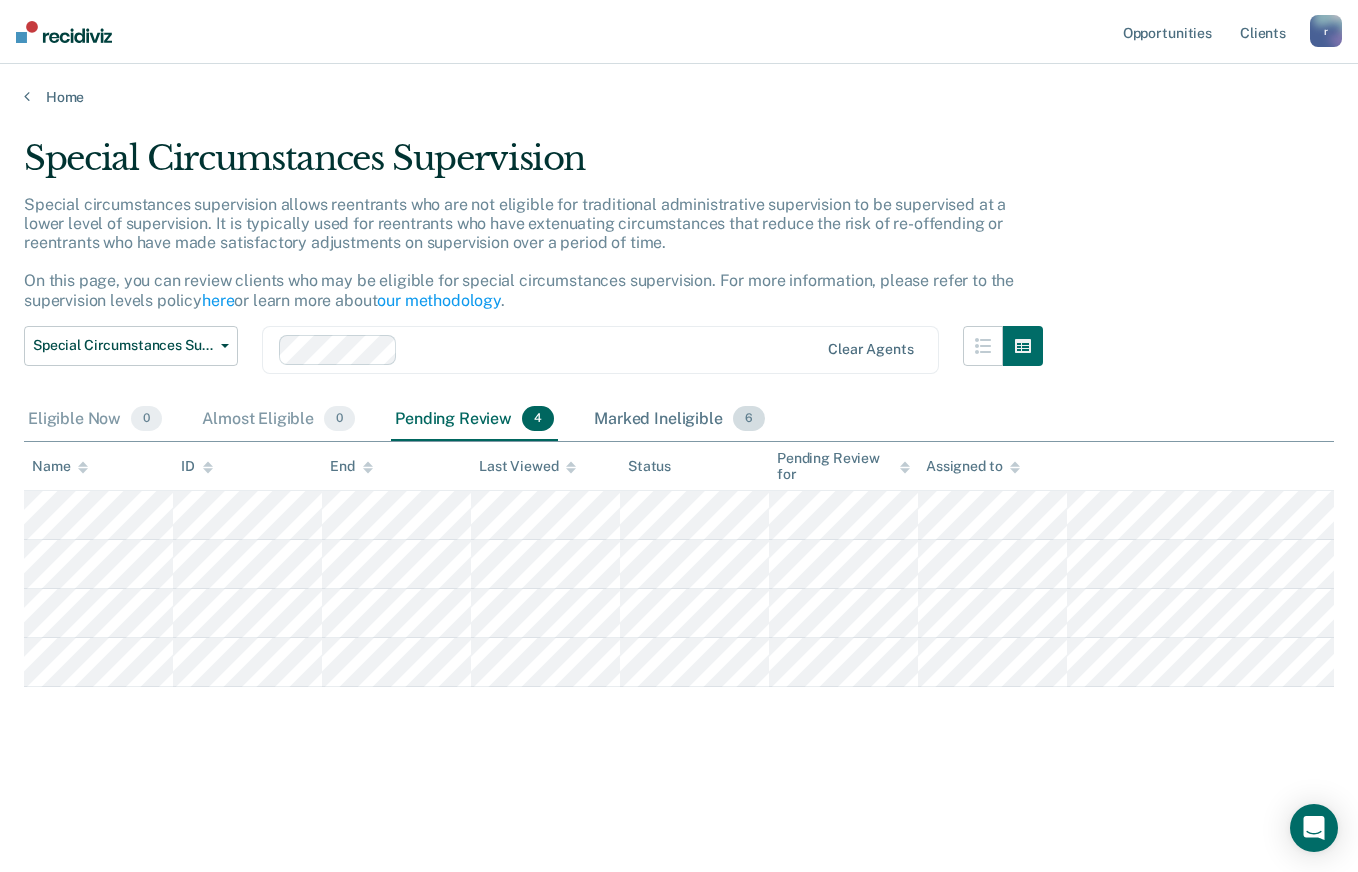 click on "Marked Ineligible 6" at bounding box center (679, 420) 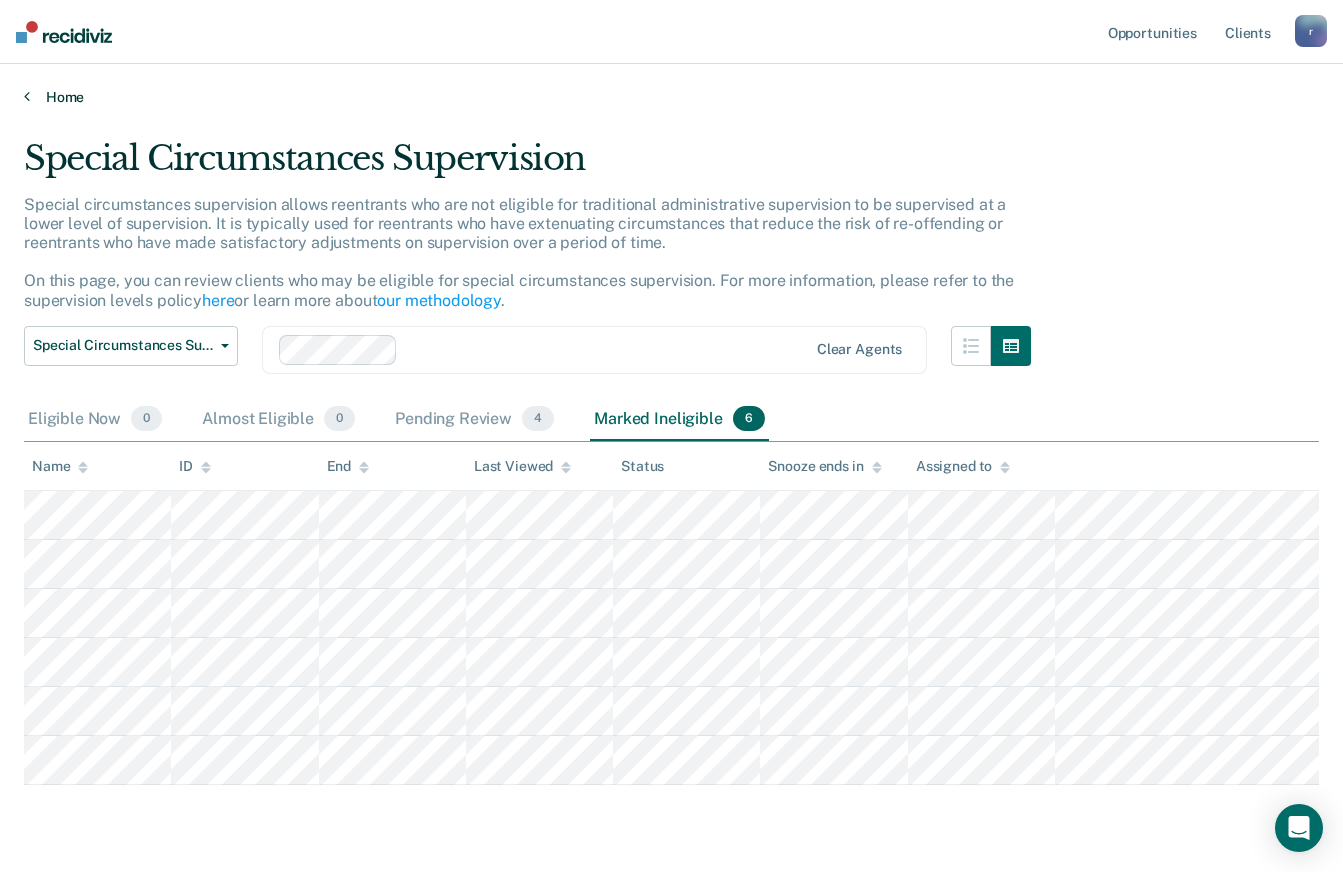 click on "Home" at bounding box center [671, 97] 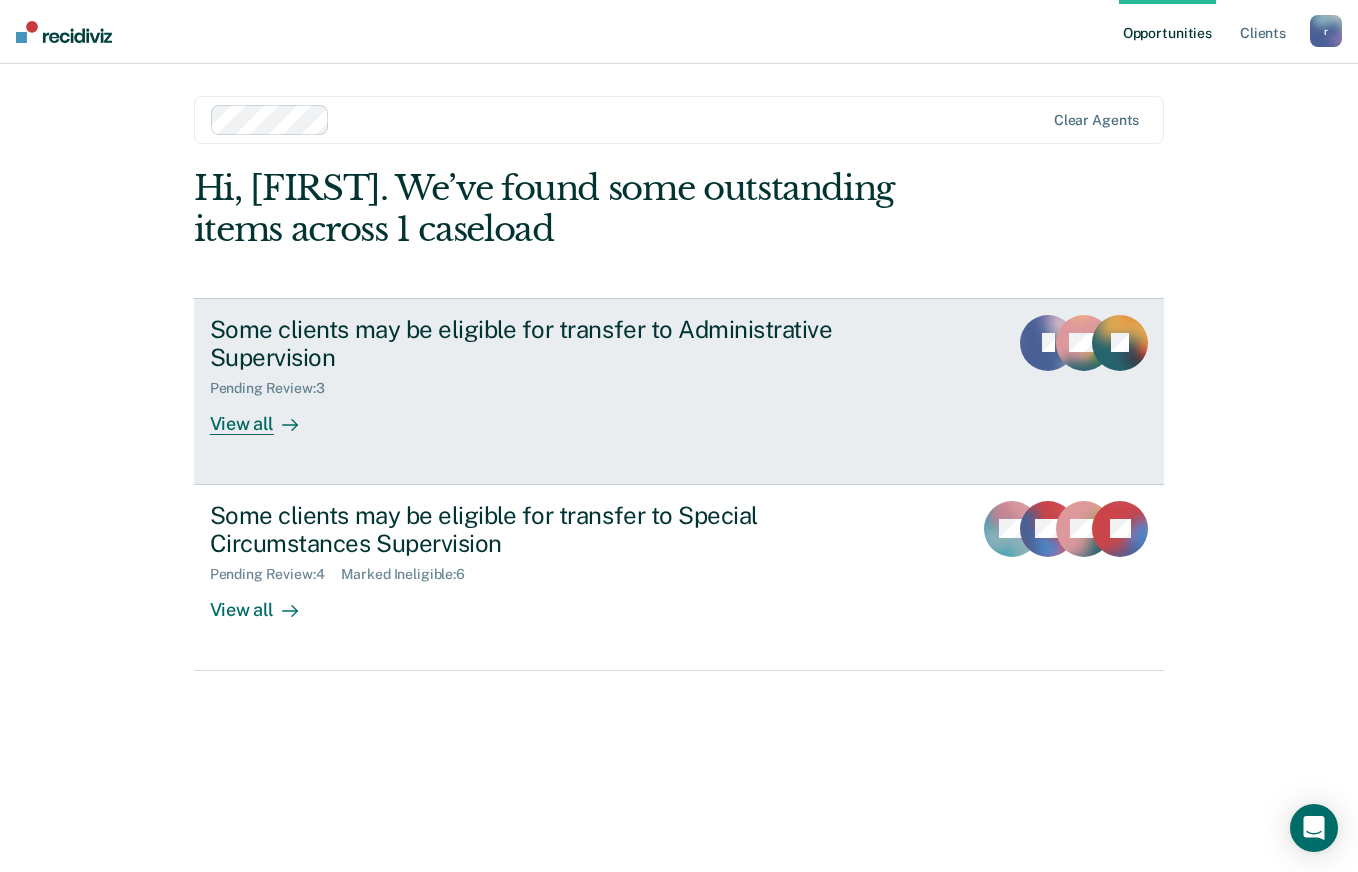 click at bounding box center [290, 425] 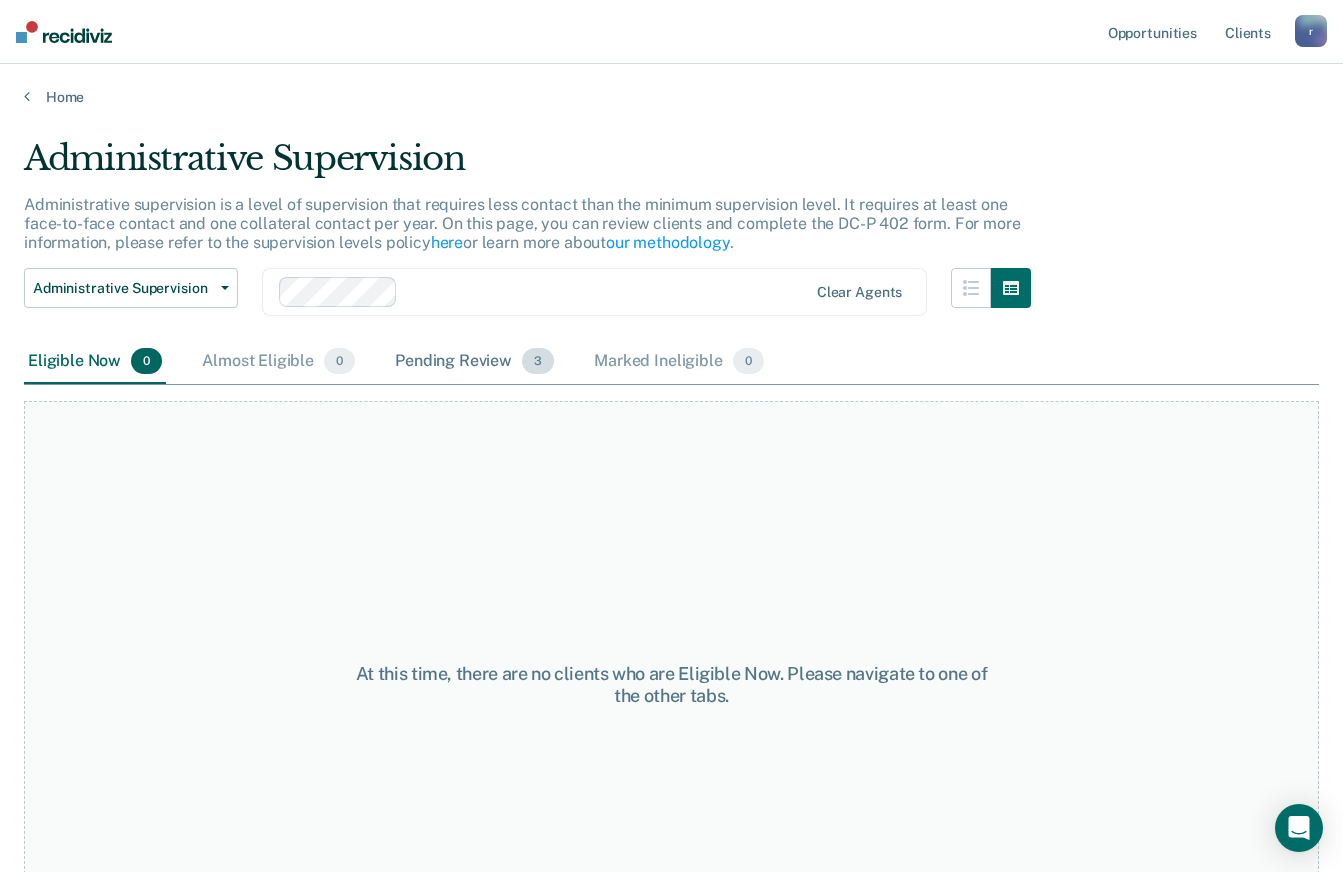 click on "Pending Review 3" at bounding box center [474, 362] 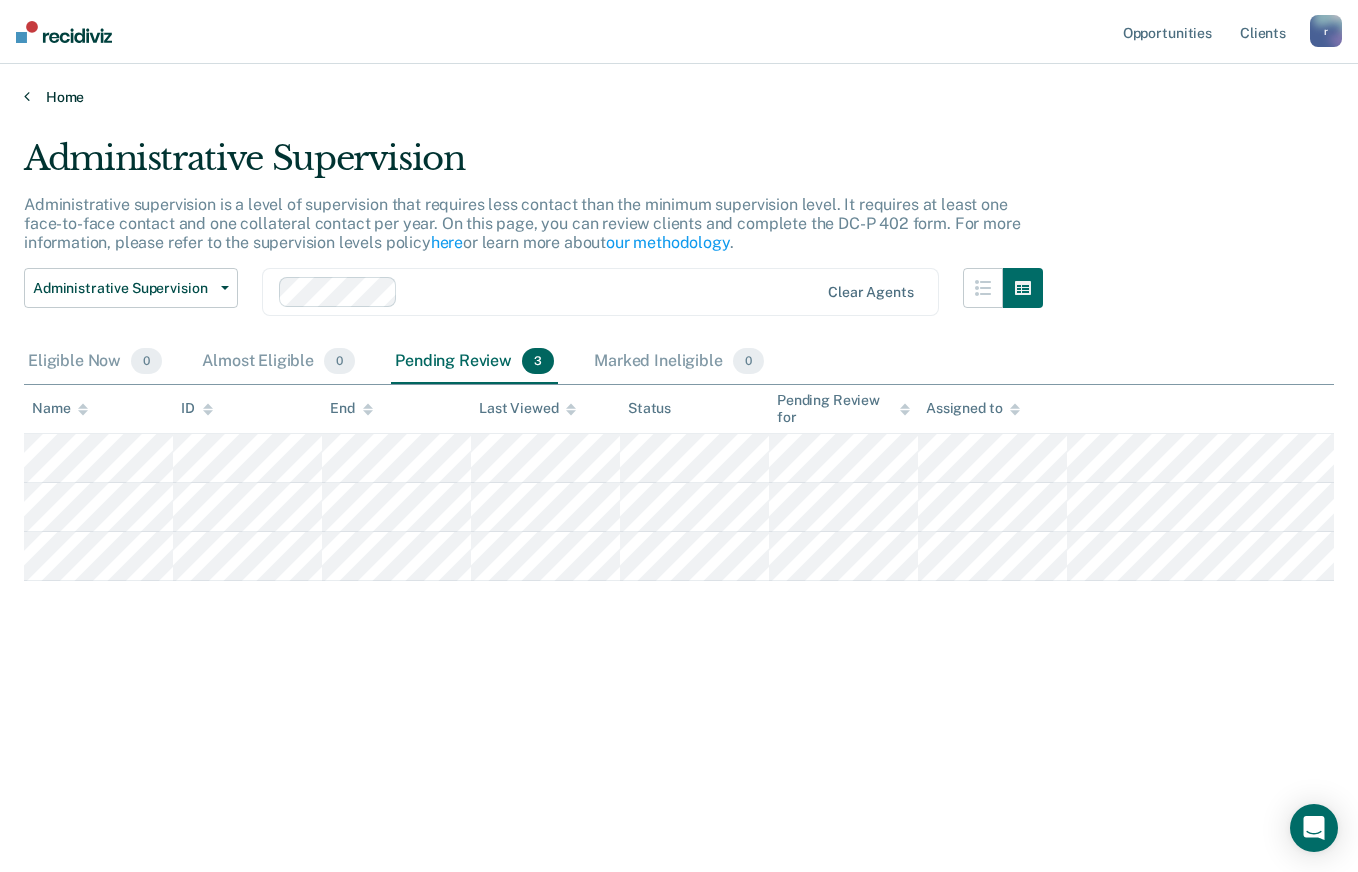 click on "Home" at bounding box center [679, 97] 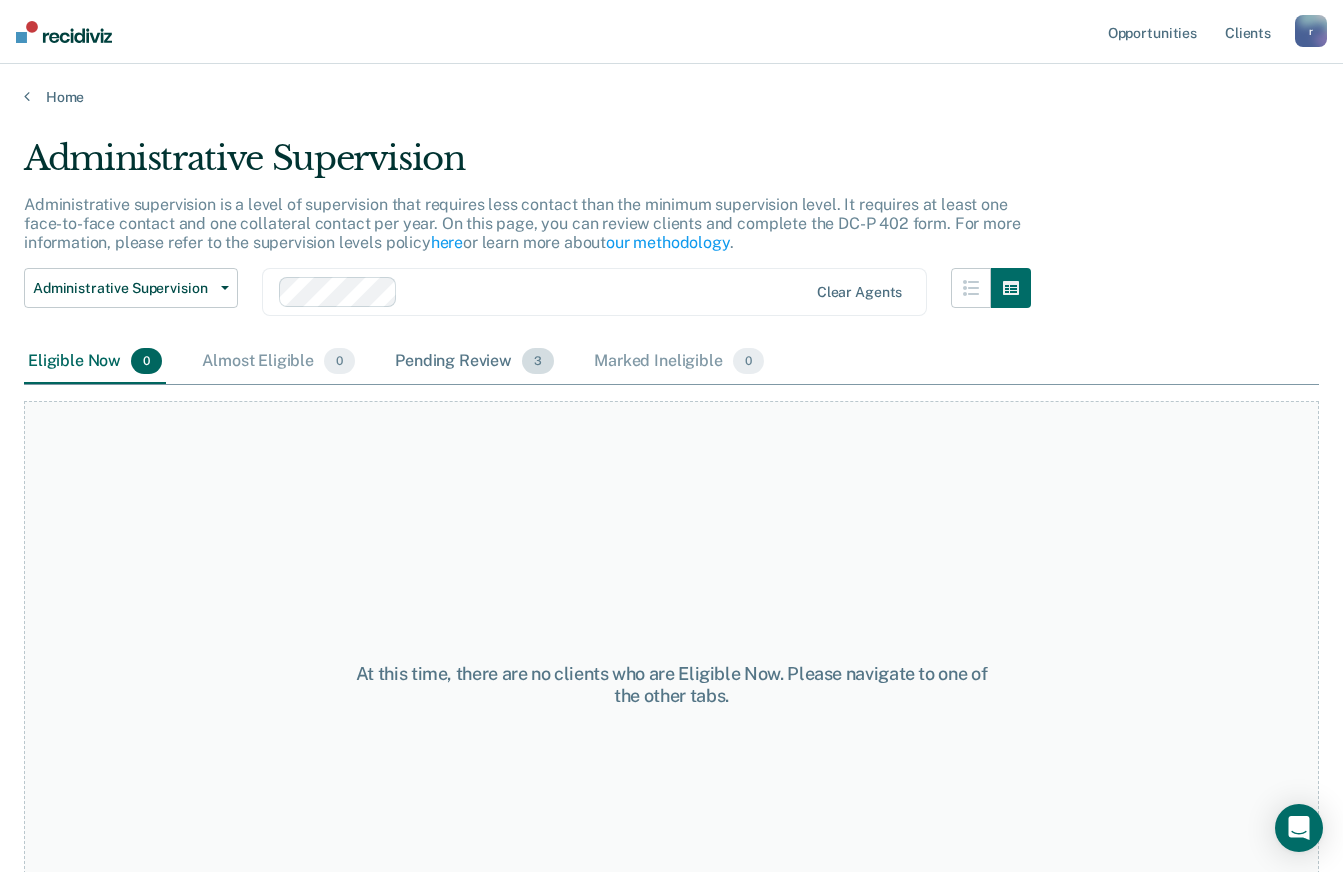 click on "Pending Review 3" at bounding box center (474, 362) 